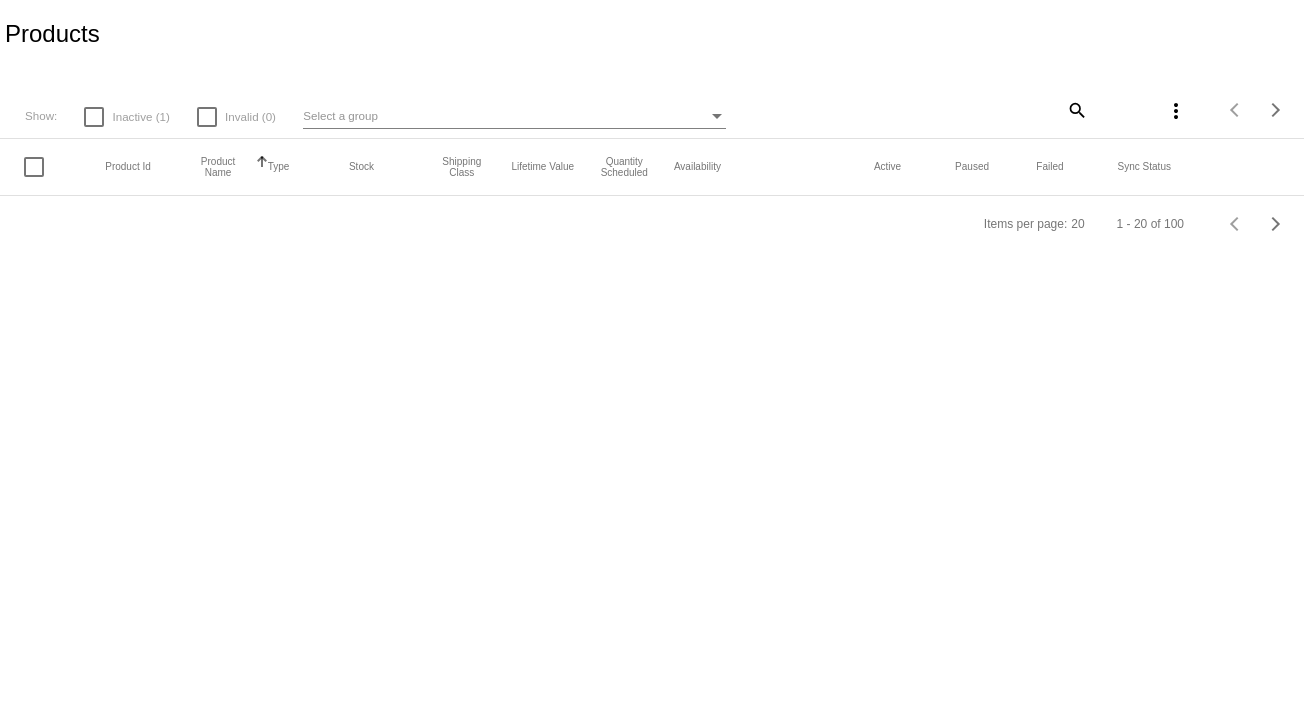 scroll, scrollTop: 0, scrollLeft: 0, axis: both 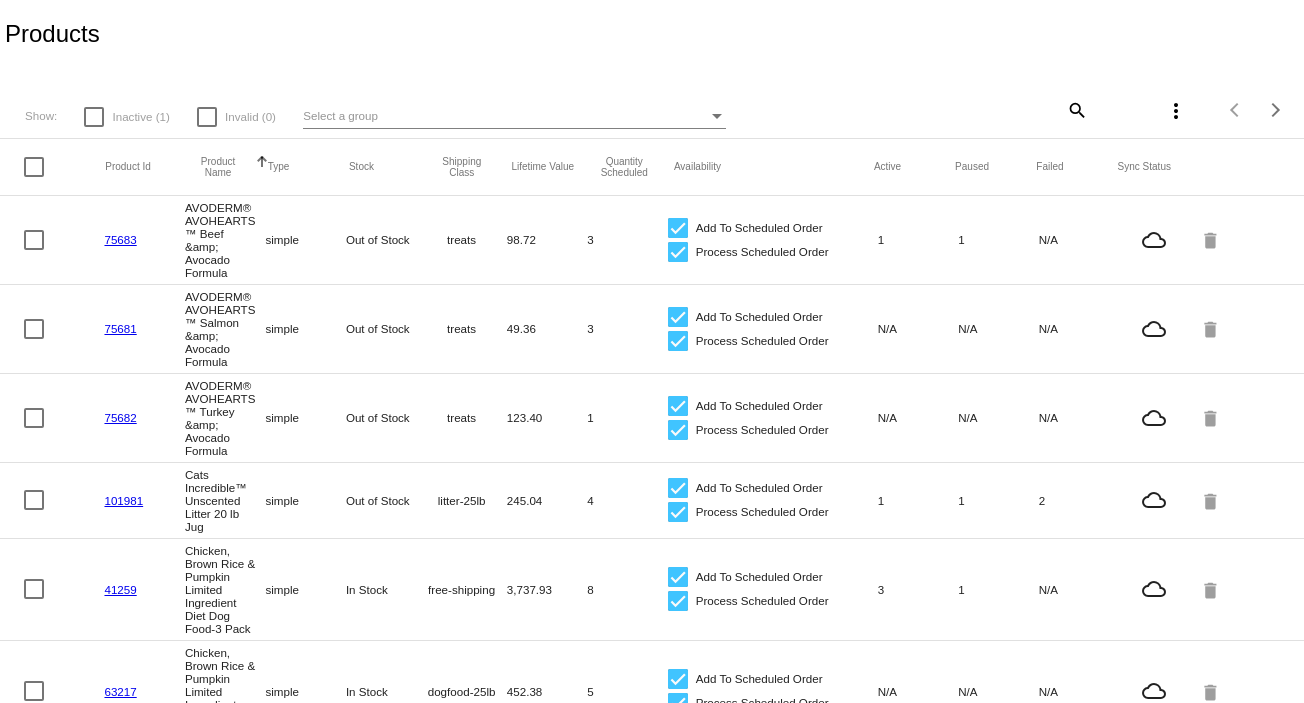 click on "search" at bounding box center [1076, 109] 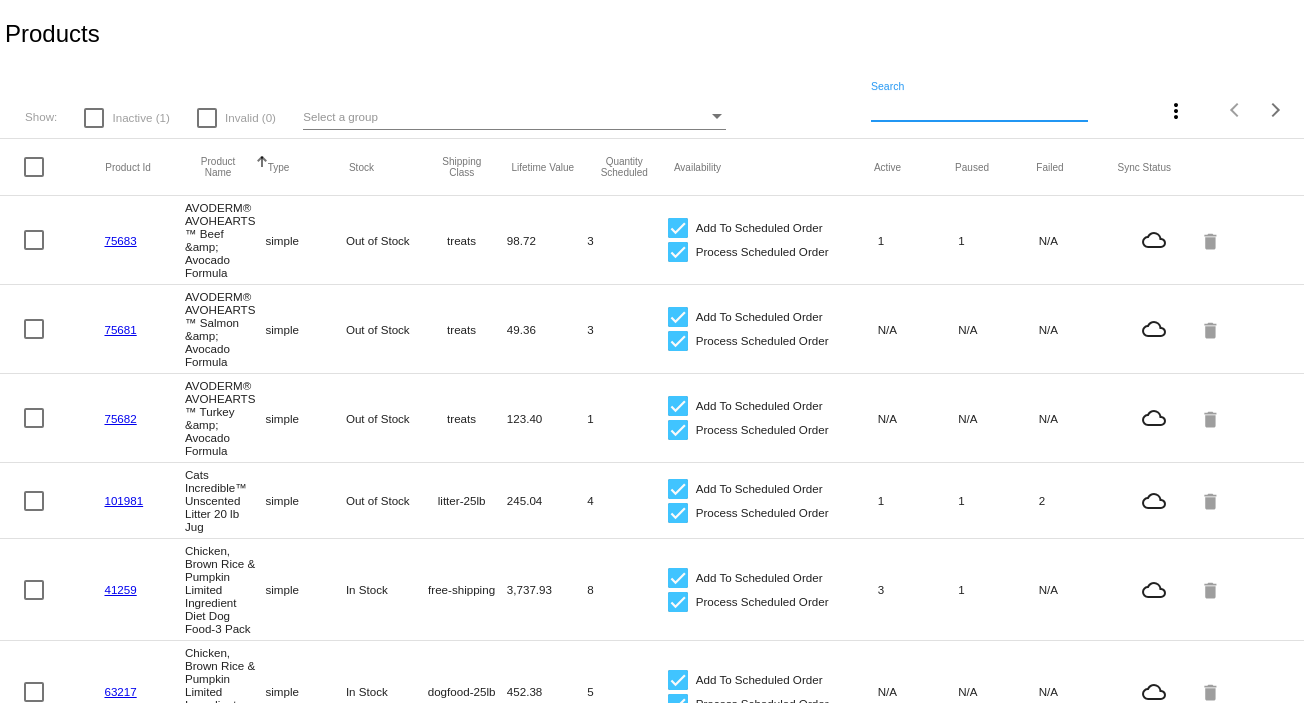 drag, startPoint x: 937, startPoint y: 112, endPoint x: 904, endPoint y: 102, distance: 34.48188 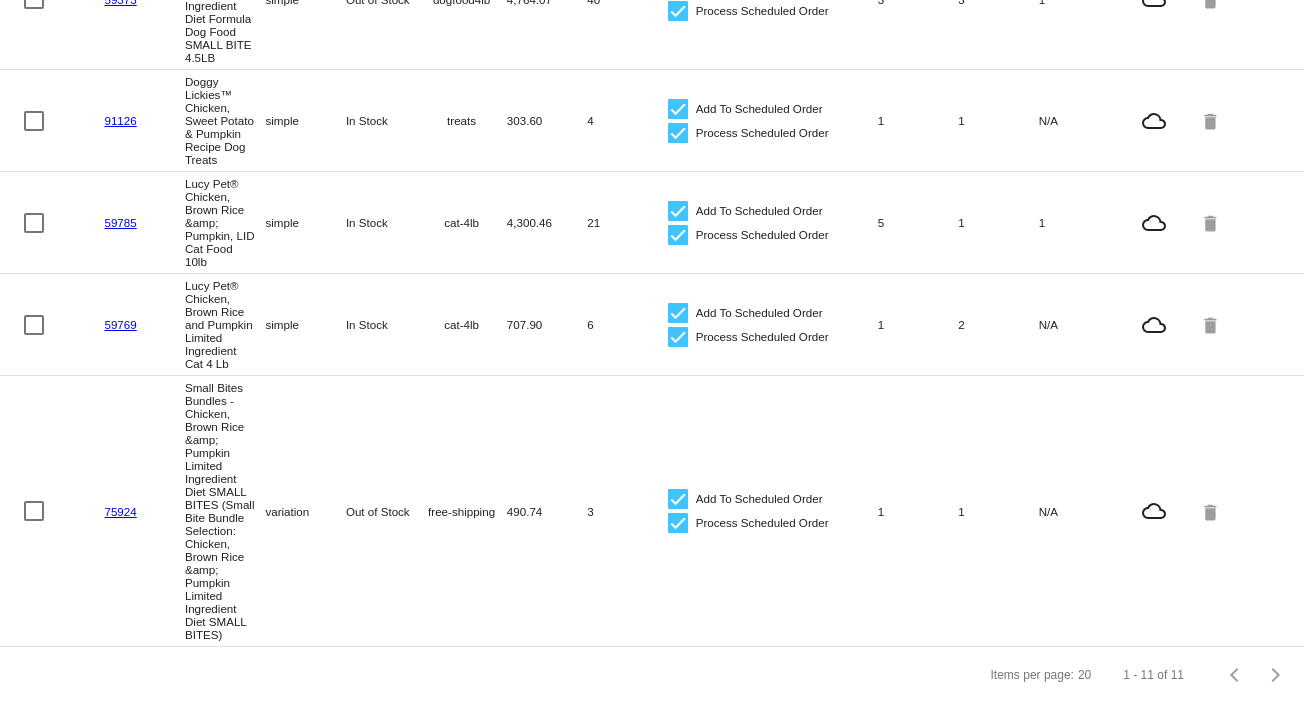 scroll, scrollTop: 659, scrollLeft: 0, axis: vertical 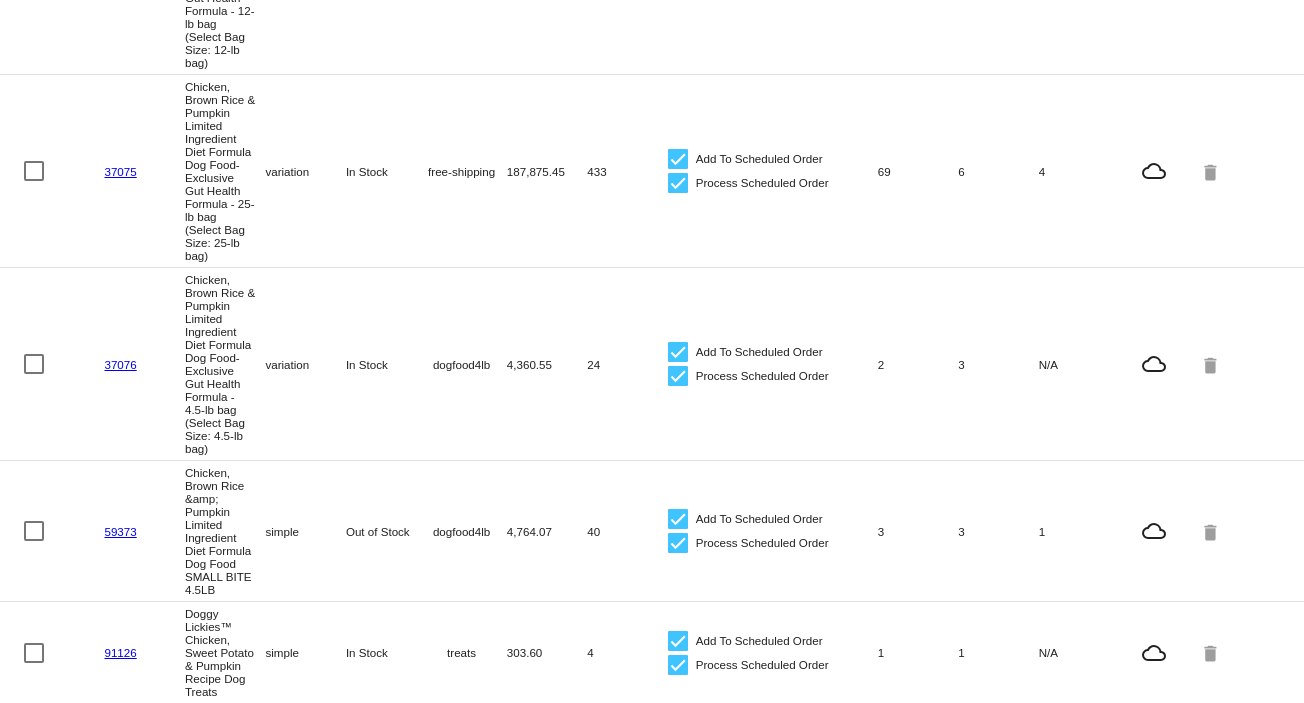 type on "chicken," 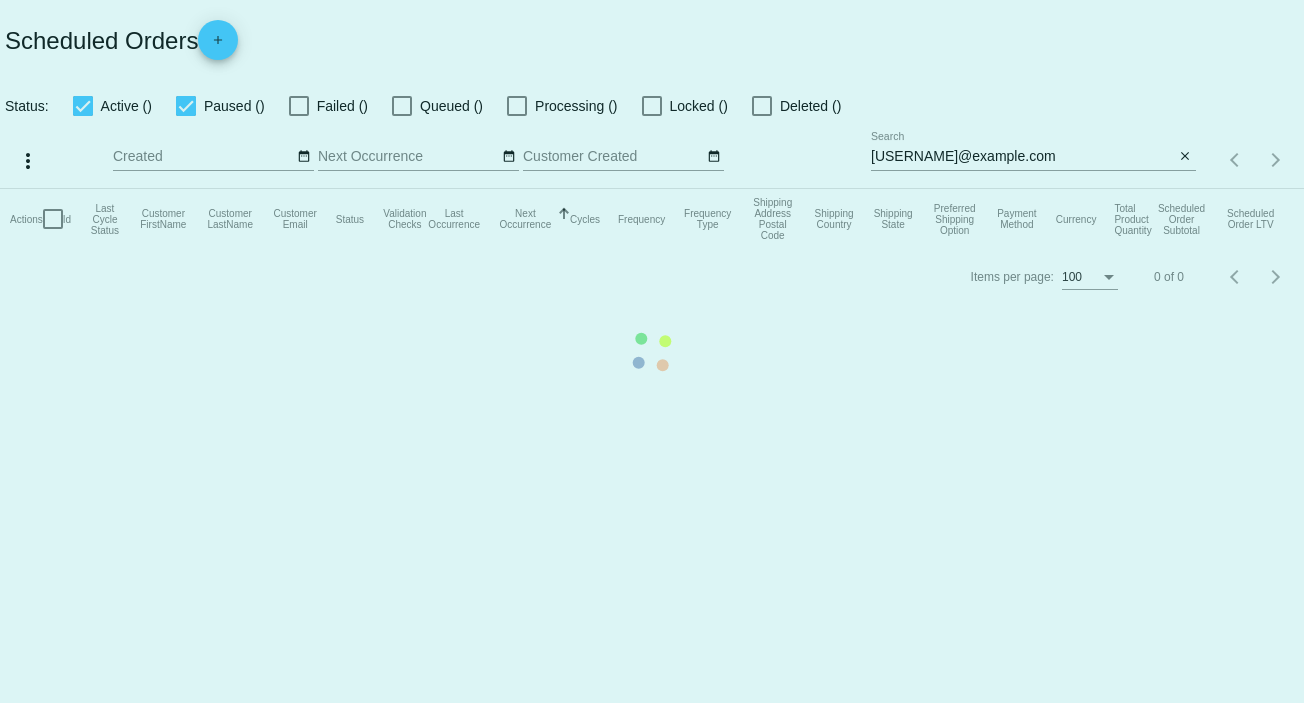 scroll, scrollTop: 0, scrollLeft: 0, axis: both 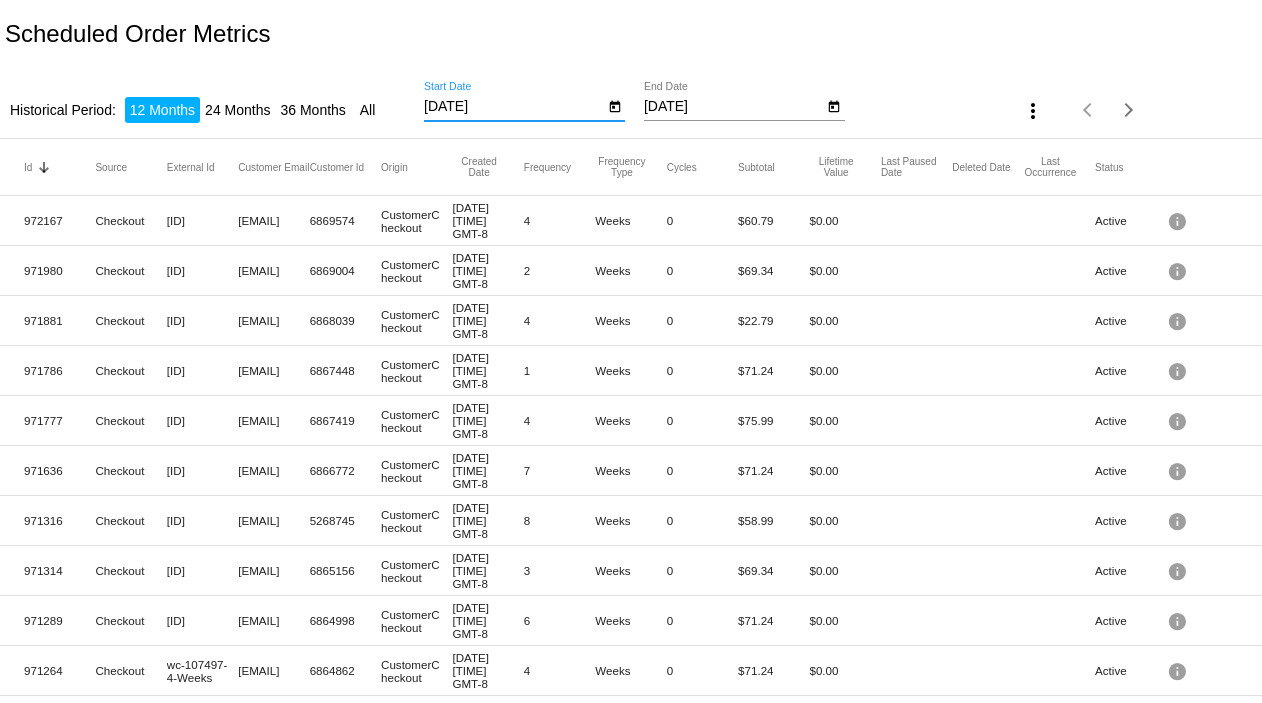 click on "[DATE]" at bounding box center (514, 107) 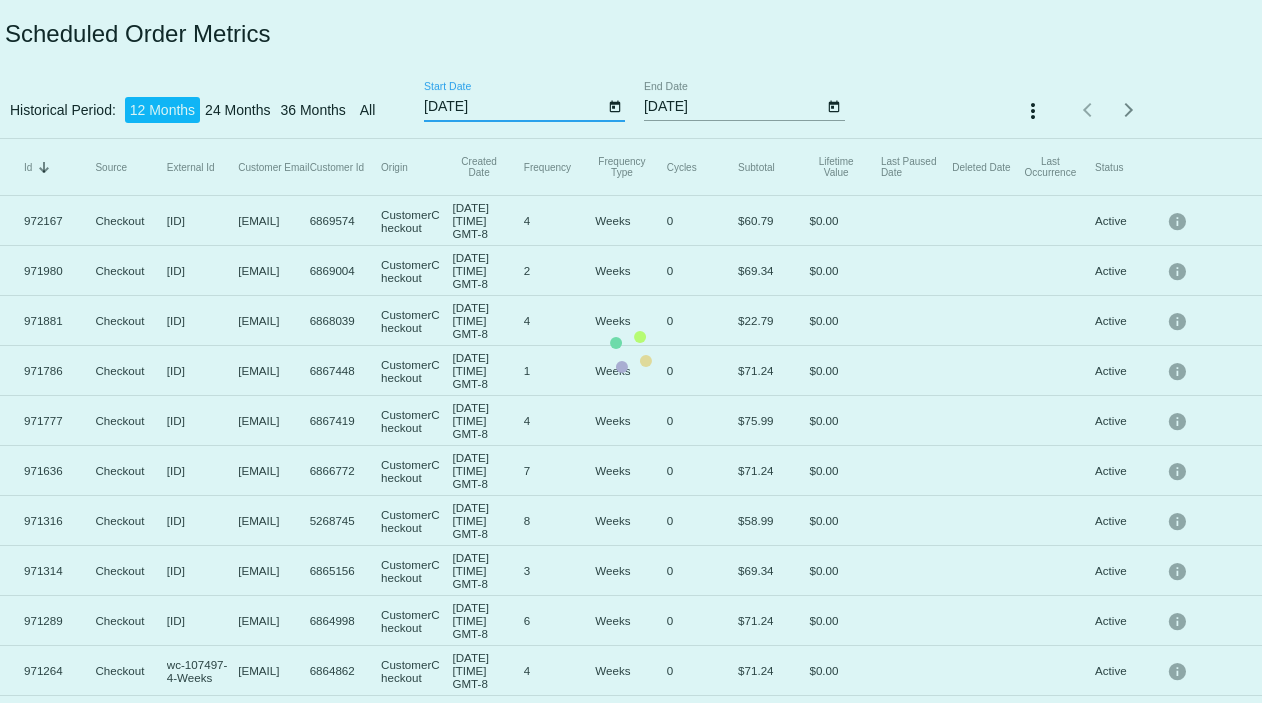 type on "[DATE]" 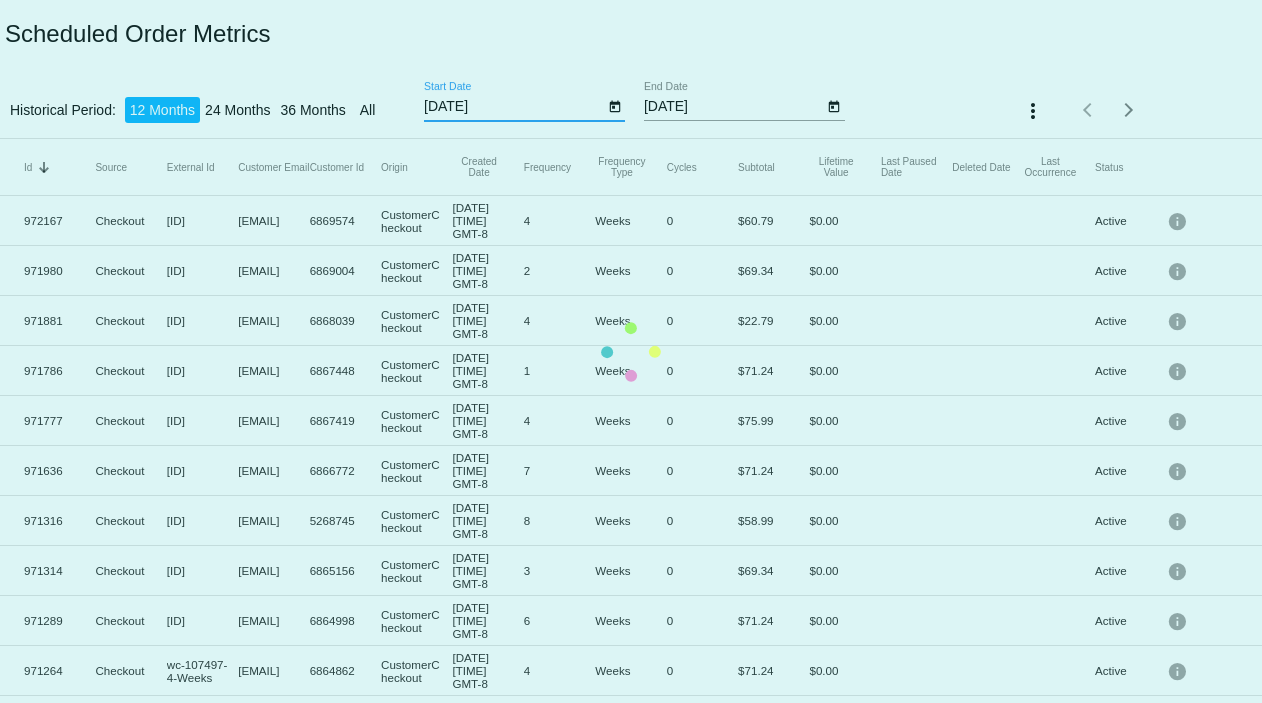 click on "Id   Sorted by Id descending  Source   External Id   Customer Email   Customer Id   Origin   Created Date   Frequency   Frequency Type   Cycles   Subtotal   Lifetime Value   Last Paused Date   Deleted Date   Last Occurrence   Status     [ID]  Checkout  [ID]  [EMAIL]  [ID]  CustomerCheckout  [DATE] [TIME] GMT-8  4  Weeks  0  [PRICE]  [PRICE]        Active
info
[ID]  Checkout  [ID]  [EMAIL]  [ID]  CustomerCheckout  [DATE] [TIME] GMT-8  2  Weeks  0  [PRICE]  [PRICE]        Active
info
[ID]  Checkout  [ID]  [EMAIL]  [ID]  CustomerCheckout  [DATE] [TIME] GMT-8  4  Weeks  0  [PRICE]  [PRICE]        Active
info
[ID]  Checkout  [ID]  [EMAIL]  [ID]  CustomerCheckout  [DATE] [TIME] GMT-8  1  Weeks  0  [PRICE]  [PRICE]        Active
info
[ID]  Checkout  [ID]  [EMAIL]  [ID]  CustomerCheckout  [DATE] [TIME] GMT-8  4" at bounding box center (631, 667) 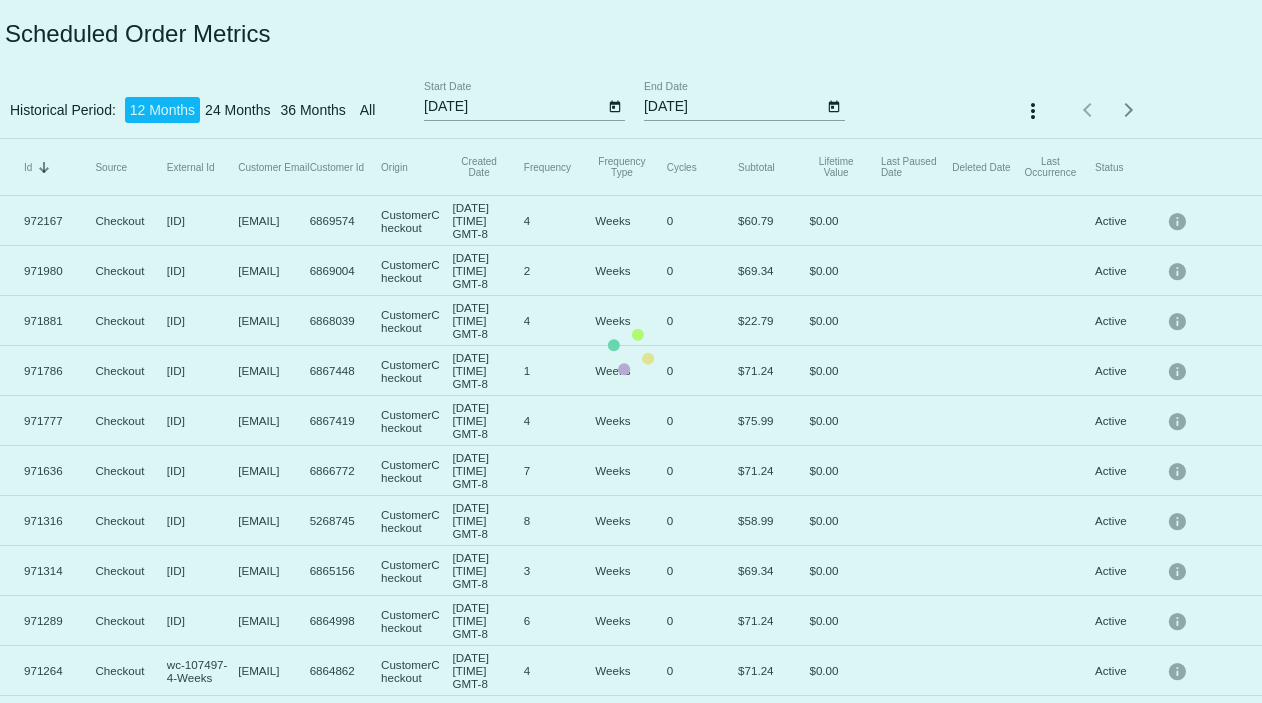 click on "Id   Sorted by Id descending  Source   External Id   Customer Email   Customer Id   Origin   Created Date   Frequency   Frequency Type   Cycles   Subtotal   Lifetime Value   Last Paused Date   Deleted Date   Last Occurrence   Status     [ID]  Checkout  [ID]  [EMAIL]  [ID]  CustomerCheckout  [DATE] [TIME] GMT-8  4  Weeks  0  [PRICE]  [PRICE]        Active
info
[ID]  Checkout  [ID]  [EMAIL]  [ID]  CustomerCheckout  [DATE] [TIME] GMT-8  2  Weeks  0  [PRICE]  [PRICE]        Active
info
[ID]  Checkout  [ID]  [EMAIL]  [ID]  CustomerCheckout  [DATE] [TIME] GMT-8  4  Weeks  0  [PRICE]  [PRICE]        Active
info
[ID]  Checkout  [ID]  [EMAIL]  [ID]  CustomerCheckout  [DATE] [TIME] GMT-8  1  Weeks  0  [PRICE]  [PRICE]        Active
info
[ID]  Checkout  [ID]  [EMAIL]  [ID]  CustomerCheckout  [DATE] [TIME] GMT-8  4" at bounding box center (631, 667) 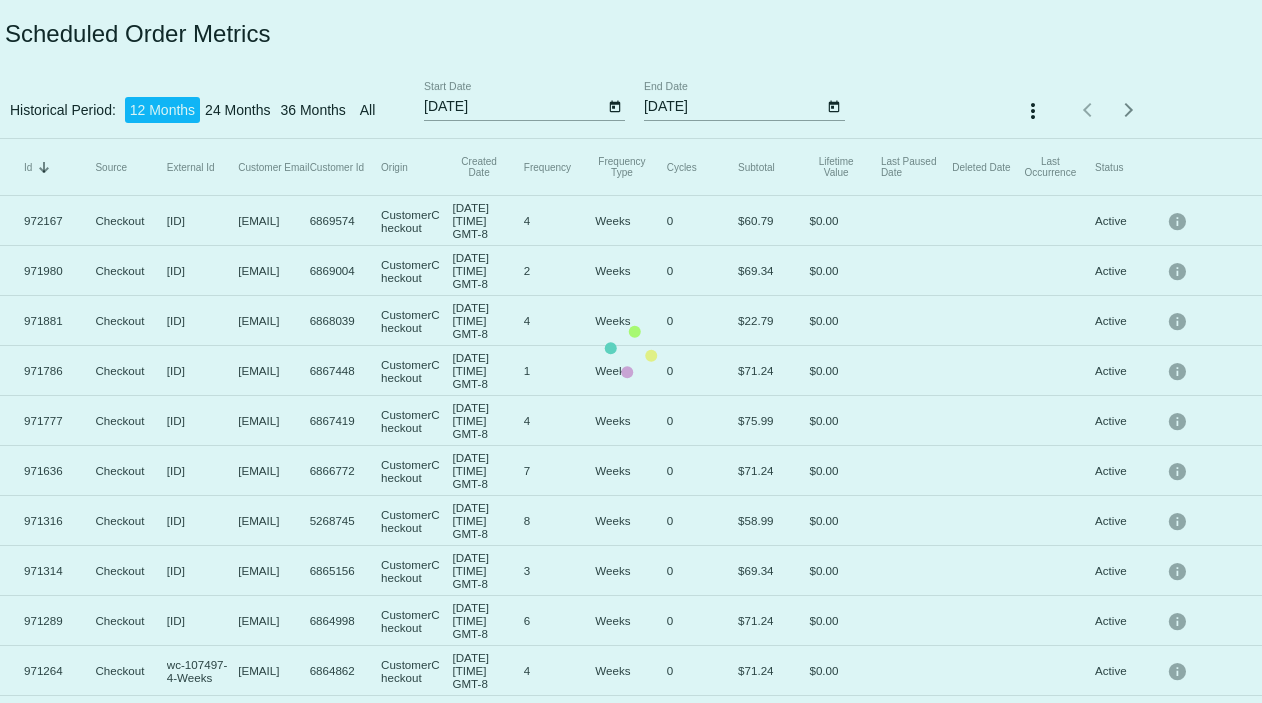 click on "Id   Sorted by Id descending  Source   External Id   Customer Email   Customer Id   Origin   Created Date   Frequency   Frequency Type   Cycles   Subtotal   Lifetime Value   Last Paused Date   Deleted Date   Last Occurrence   Status     [ID]  Checkout  [ID]  [EMAIL]  [ID]  CustomerCheckout  [DATE] [TIME] GMT-8  4  Weeks  0  [PRICE]  [PRICE]        Active
info
[ID]  Checkout  [ID]  [EMAIL]  [ID]  CustomerCheckout  [DATE] [TIME] GMT-8  2  Weeks  0  [PRICE]  [PRICE]        Active
info
[ID]  Checkout  [ID]  [EMAIL]  [ID]  CustomerCheckout  [DATE] [TIME] GMT-8  4  Weeks  0  [PRICE]  [PRICE]        Active
info
[ID]  Checkout  [ID]  [EMAIL]  [ID]  CustomerCheckout  [DATE] [TIME] GMT-8  1  Weeks  0  [PRICE]  [PRICE]        Active
info
[ID]  Checkout  [ID]  [EMAIL]  [ID]  CustomerCheckout  [DATE] [TIME] GMT-8  4" at bounding box center [631, 667] 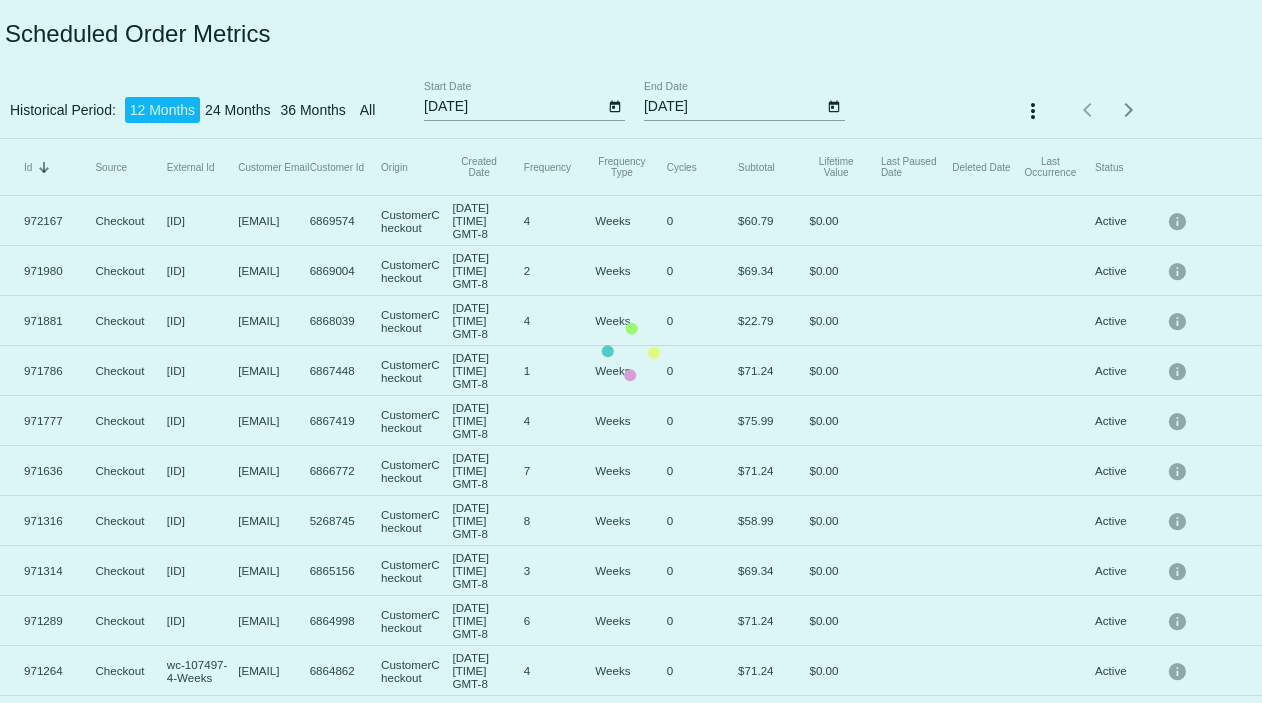 click on "Id   Sorted by Id descending  Source   External Id   Customer Email   Customer Id   Origin   Created Date   Frequency   Frequency Type   Cycles   Subtotal   Lifetime Value   Last Paused Date   Deleted Date   Last Occurrence   Status     [ID]  Checkout  [ID]  [EMAIL]  [ID]  CustomerCheckout  [DATE] [TIME] GMT-8  4  Weeks  0  [PRICE]  [PRICE]        Active
info
[ID]  Checkout  [ID]  [EMAIL]  [ID]  CustomerCheckout  [DATE] [TIME] GMT-8  2  Weeks  0  [PRICE]  [PRICE]        Active
info
[ID]  Checkout  [ID]  [EMAIL]  [ID]  CustomerCheckout  [DATE] [TIME] GMT-8  4  Weeks  0  [PRICE]  [PRICE]        Active
info
[ID]  Checkout  [ID]  [EMAIL]  [ID]  CustomerCheckout  [DATE] [TIME] GMT-8  1  Weeks  0  [PRICE]  [PRICE]        Active
info
[ID]  Checkout  [ID]  [EMAIL]  [ID]  CustomerCheckout  [DATE] [TIME] GMT-8  4" at bounding box center (631, 667) 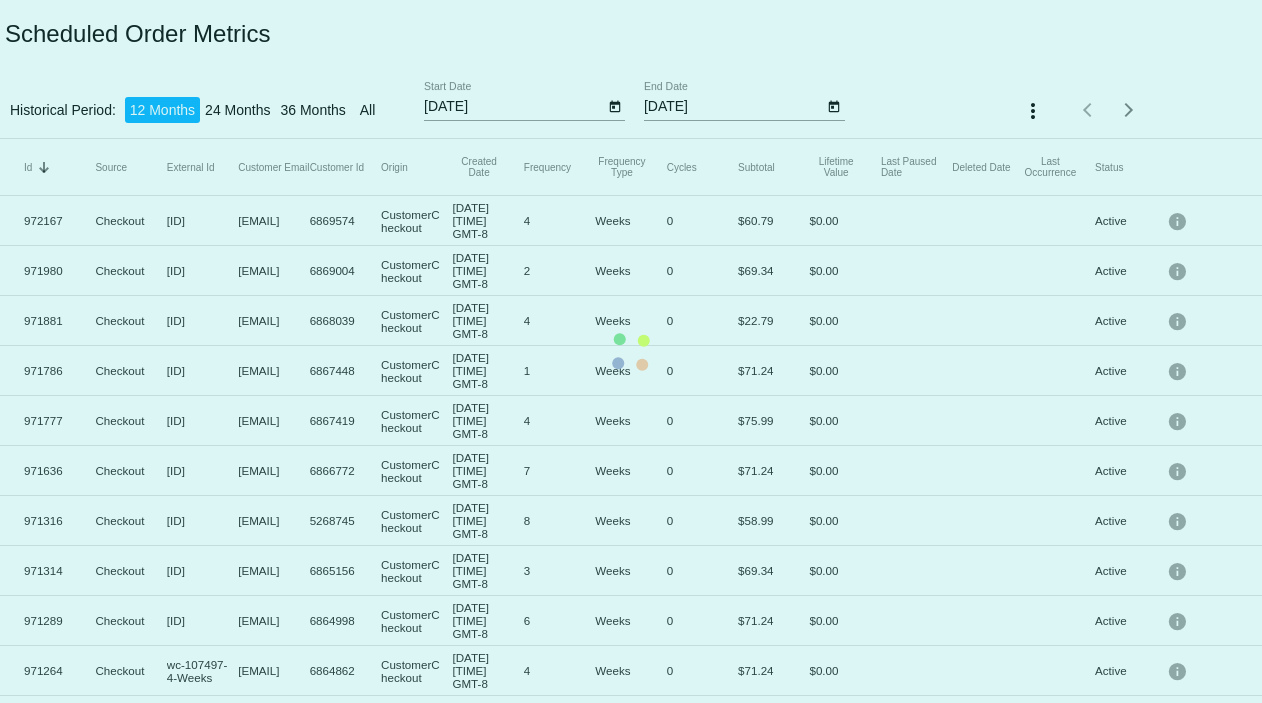 click on "Id   Sorted by Id descending  Source   External Id   Customer Email   Customer Id   Origin   Created Date   Frequency   Frequency Type   Cycles   Subtotal   Lifetime Value   Last Paused Date   Deleted Date   Last Occurrence   Status     [ID]  Checkout  [ID]  [EMAIL]  [ID]  CustomerCheckout  [DATE] [TIME] GMT-8  4  Weeks  0  [PRICE]  [PRICE]        Active
info
[ID]  Checkout  [ID]  [EMAIL]  [ID]  CustomerCheckout  [DATE] [TIME] GMT-8  2  Weeks  0  [PRICE]  [PRICE]        Active
info
[ID]  Checkout  [ID]  [EMAIL]  [ID]  CustomerCheckout  [DATE] [TIME] GMT-8  4  Weeks  0  [PRICE]  [PRICE]        Active
info
[ID]  Checkout  [ID]  [EMAIL]  [ID]  CustomerCheckout  [DATE] [TIME] GMT-8  1  Weeks  0  [PRICE]  [PRICE]        Active
info
[ID]  Checkout  [ID]  [EMAIL]  [ID]  CustomerCheckout  [DATE] [TIME] GMT-8  4" at bounding box center (631, 667) 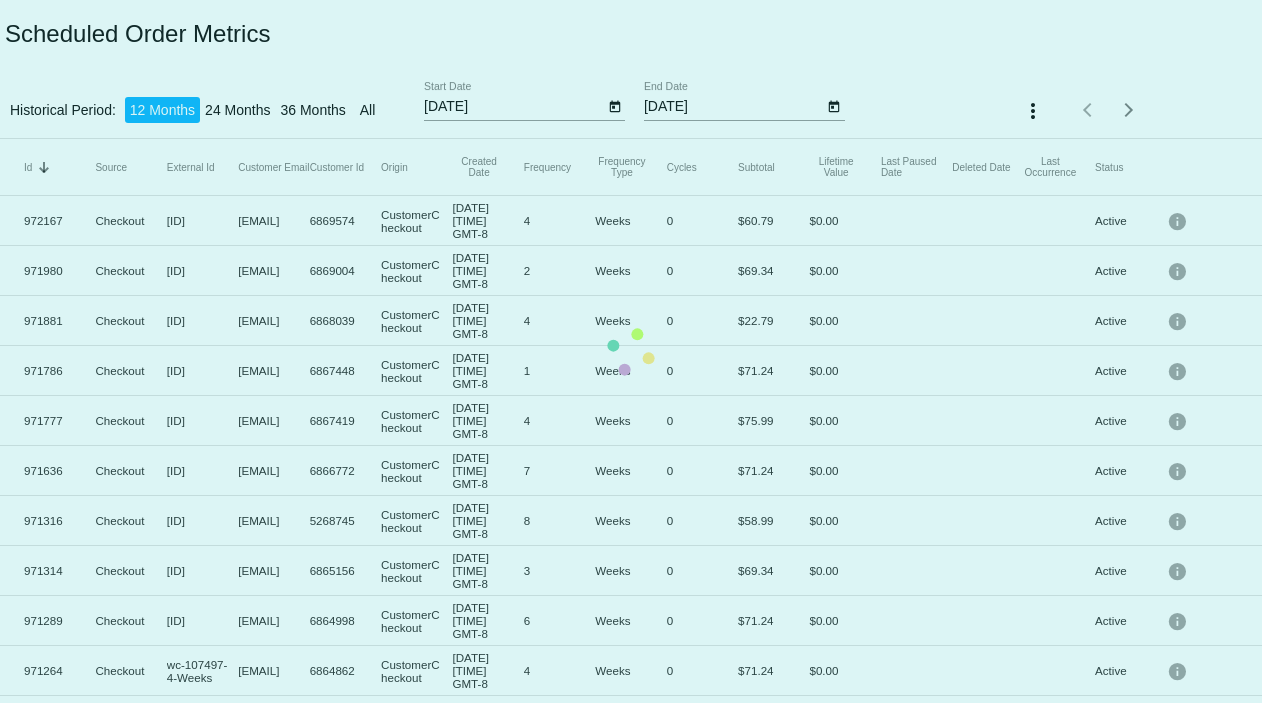 click on "Id   Sorted by Id descending  Source   External Id   Customer Email   Customer Id   Origin   Created Date   Frequency   Frequency Type   Cycles   Subtotal   Lifetime Value   Last Paused Date   Deleted Date   Last Occurrence   Status     [ID]  Checkout  [ID]  [EMAIL]  [ID]  CustomerCheckout  [DATE] [TIME] GMT-8  4  Weeks  0  [PRICE]  [PRICE]        Active
info
[ID]  Checkout  [ID]  [EMAIL]  [ID]  CustomerCheckout  [DATE] [TIME] GMT-8  2  Weeks  0  [PRICE]  [PRICE]        Active
info
[ID]  Checkout  [ID]  [EMAIL]  [ID]  CustomerCheckout  [DATE] [TIME] GMT-8  4  Weeks  0  [PRICE]  [PRICE]        Active
info
[ID]  Checkout  [ID]  [EMAIL]  [ID]  CustomerCheckout  [DATE] [TIME] GMT-8  1  Weeks  0  [PRICE]  [PRICE]        Active
info
[ID]  Checkout  [ID]  [EMAIL]  [ID]  CustomerCheckout  [DATE] [TIME] GMT-8  4" at bounding box center (631, 667) 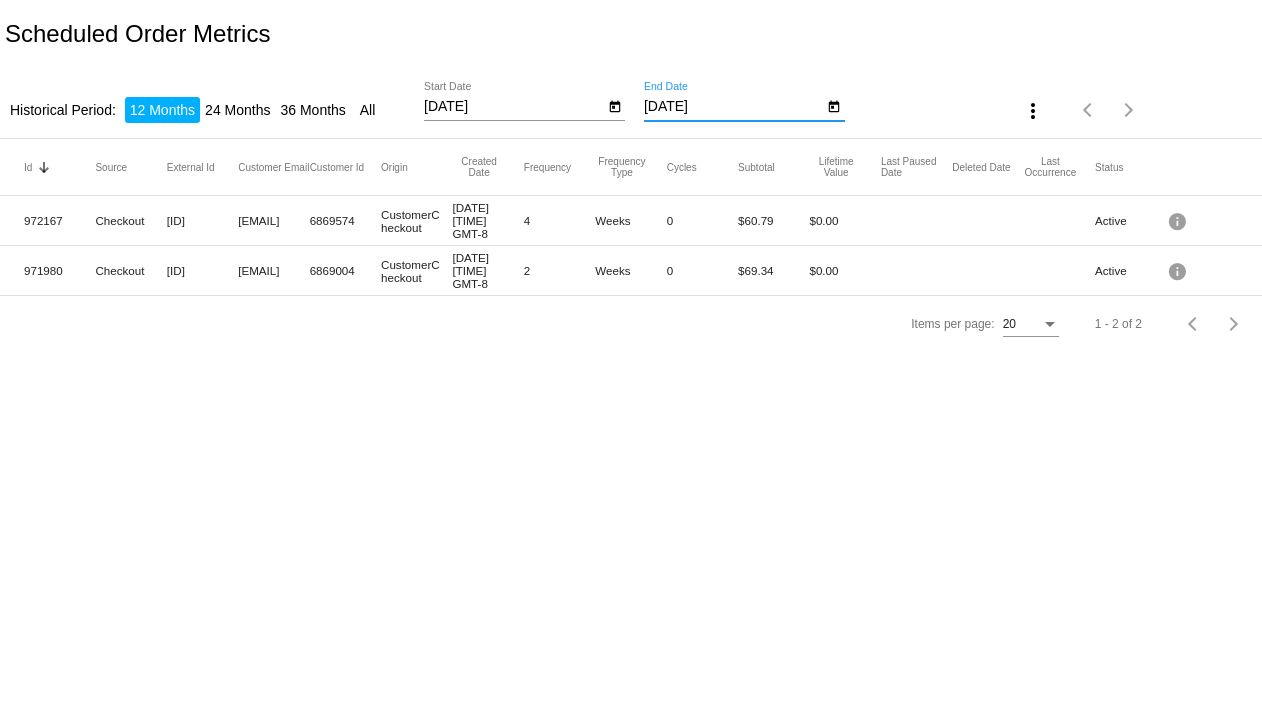 drag, startPoint x: 700, startPoint y: 107, endPoint x: 656, endPoint y: 108, distance: 44.011364 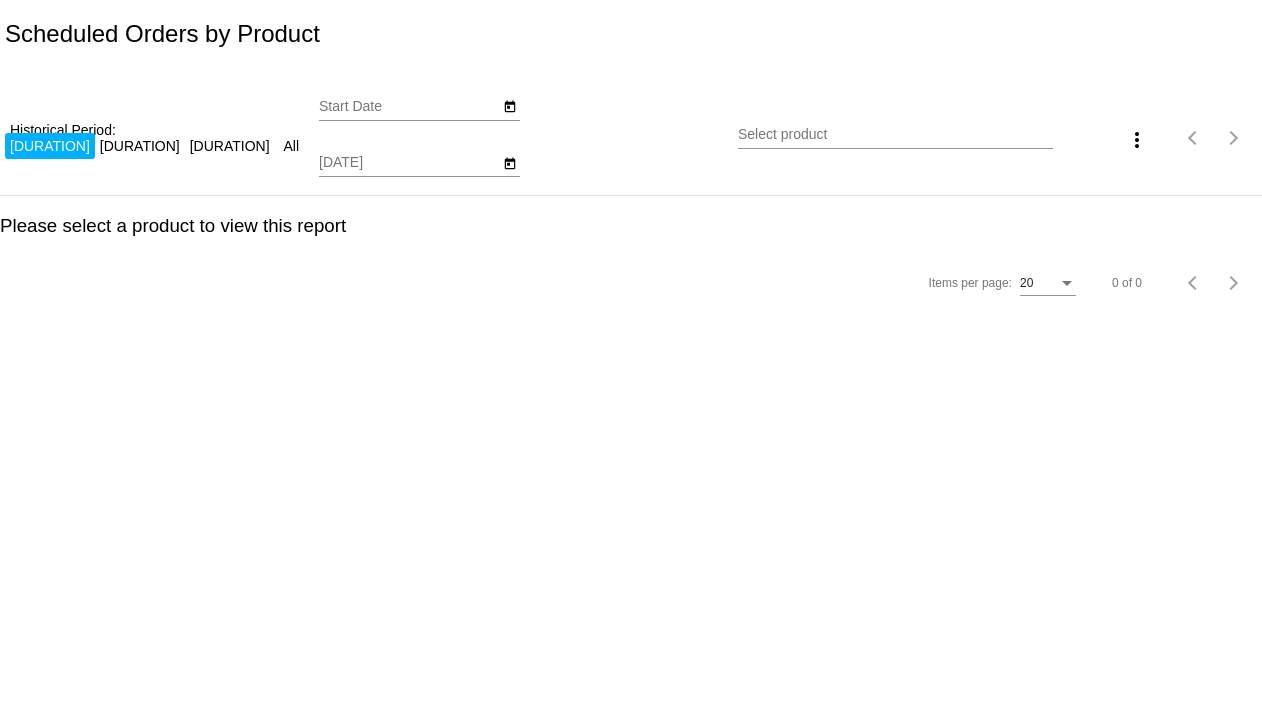 scroll, scrollTop: 0, scrollLeft: 0, axis: both 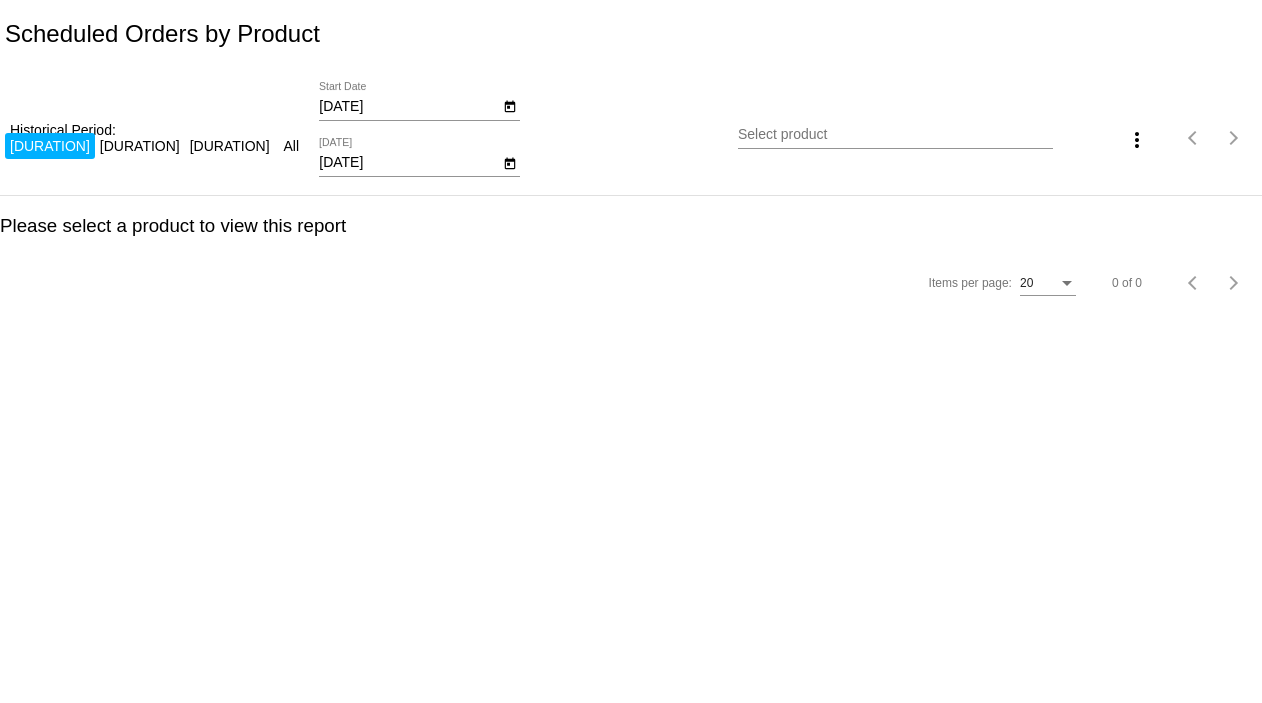 click on "[DATE]" at bounding box center [409, 107] 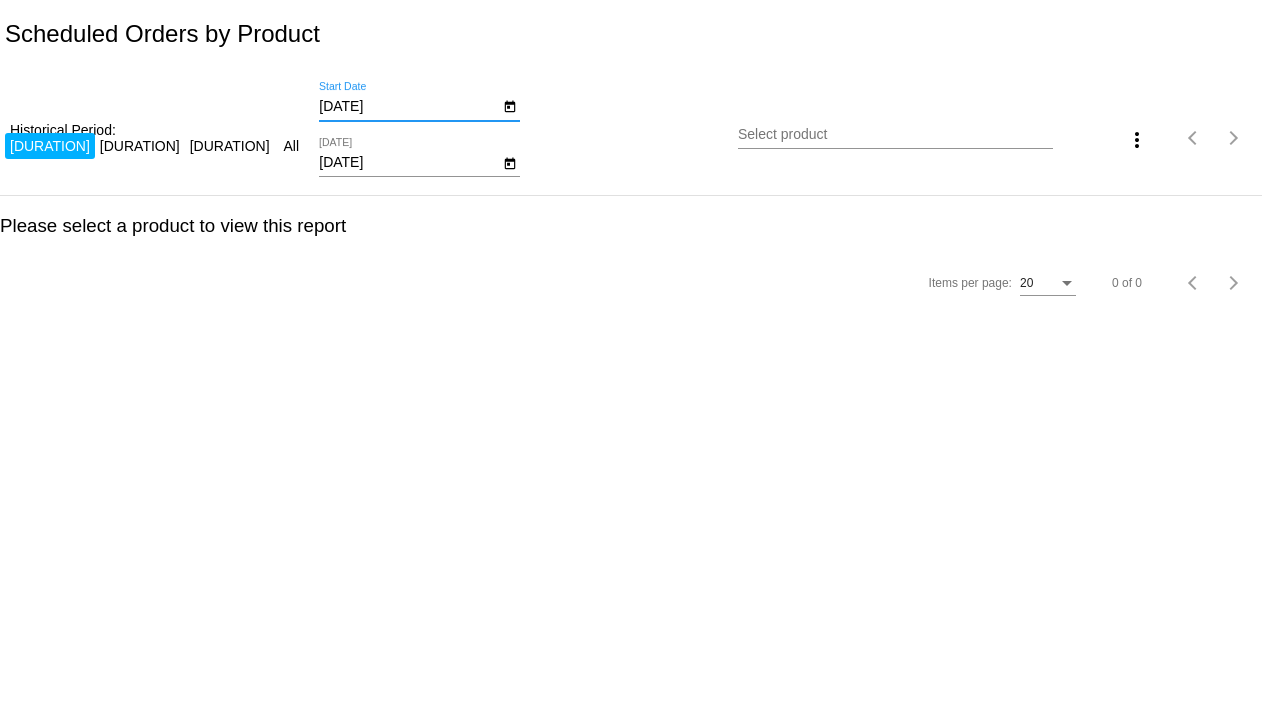 type on "[DATE]" 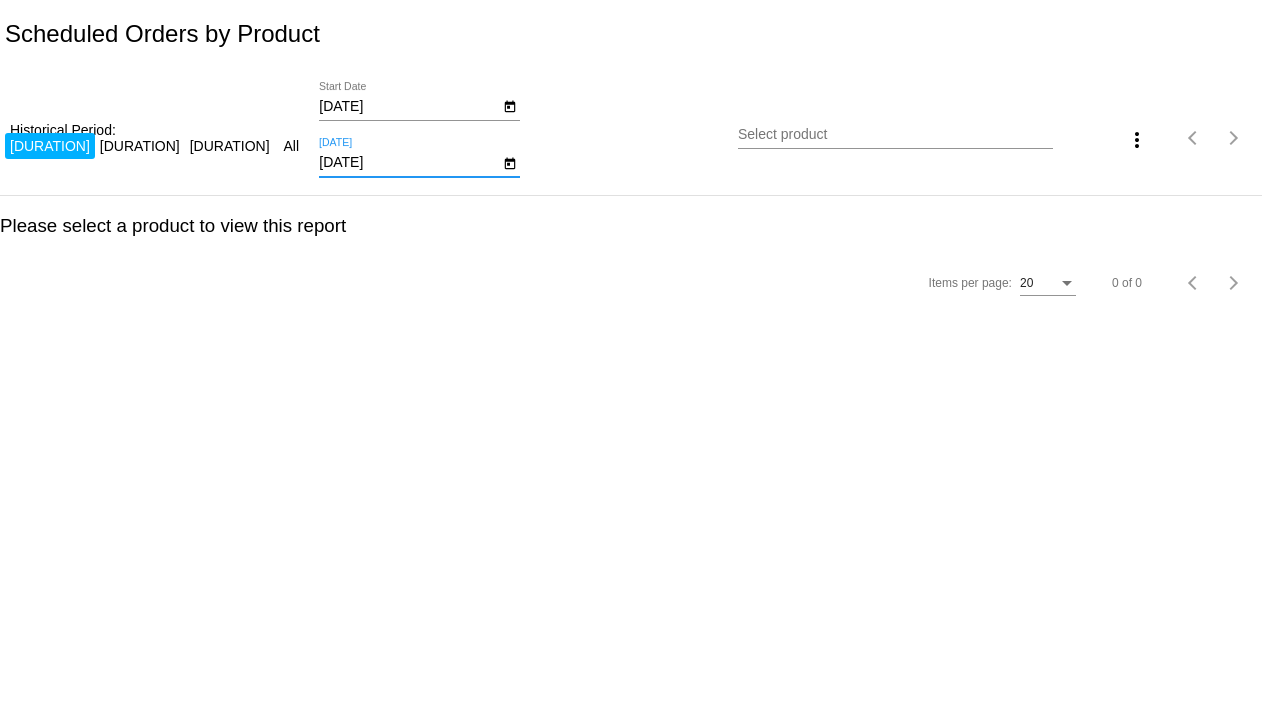 type on "[DATE]" 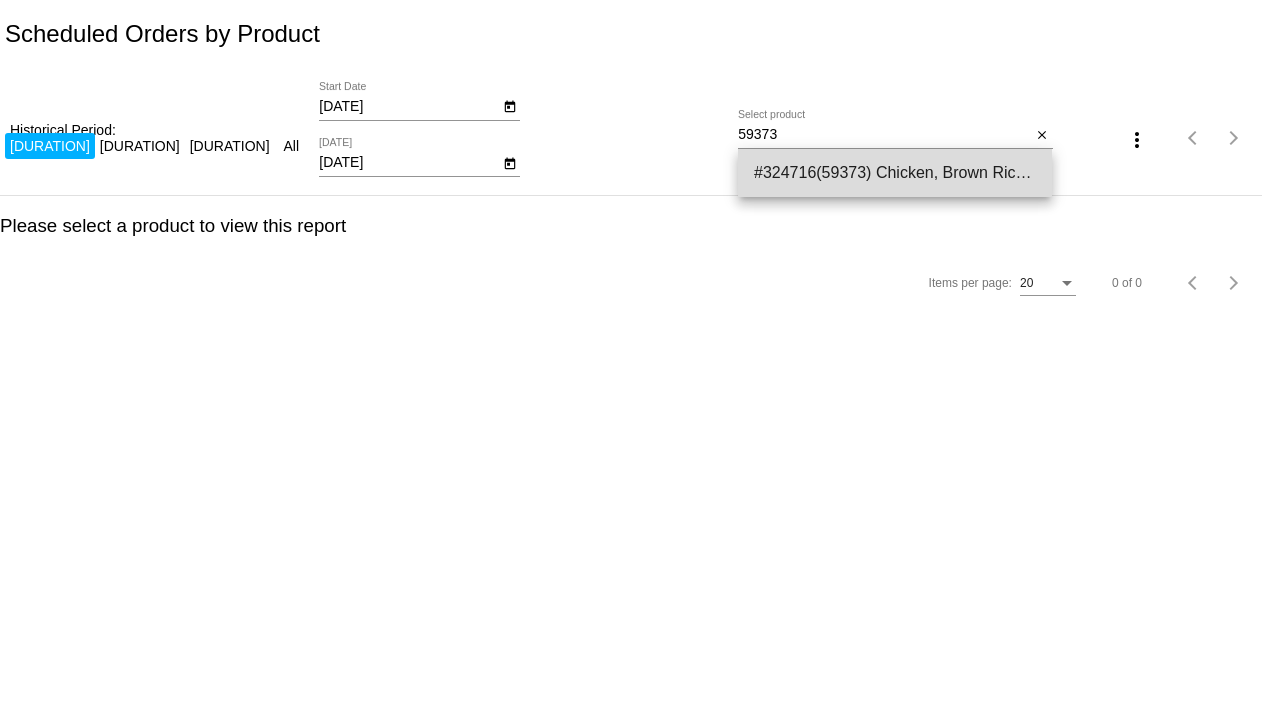 click on "#324716(59373)
Chicken, Brown Rice &amp; Pumpkin Limited Ingredient Diet Formula Dog Food SMALL BITE 4.5LB
21.84" at bounding box center [895, 173] 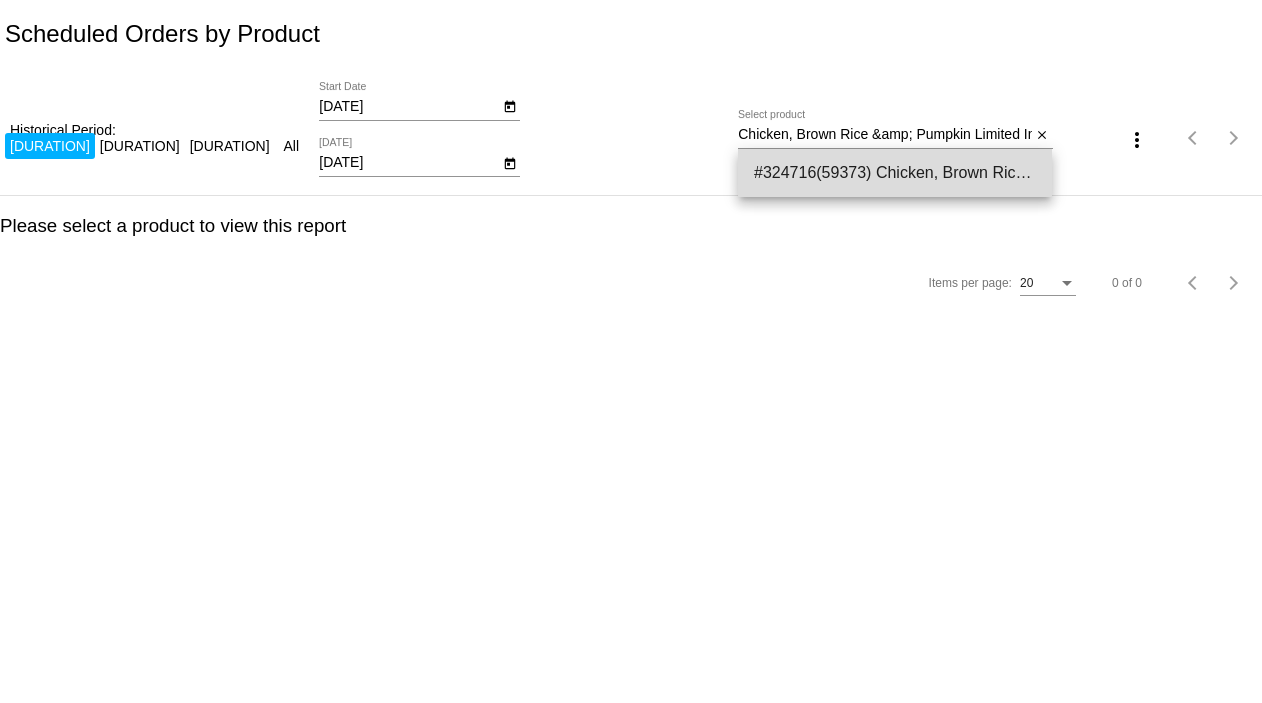 scroll, scrollTop: 0, scrollLeft: 328, axis: horizontal 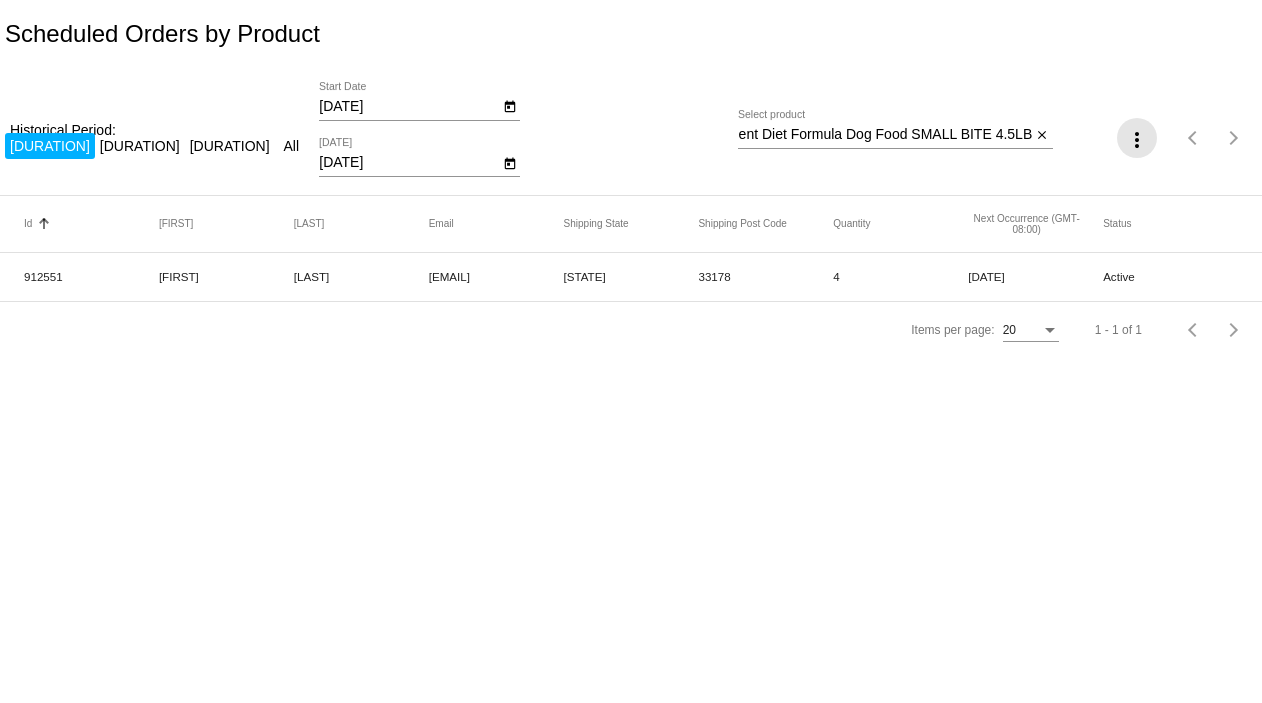 click on "more_vert" at bounding box center [1137, 140] 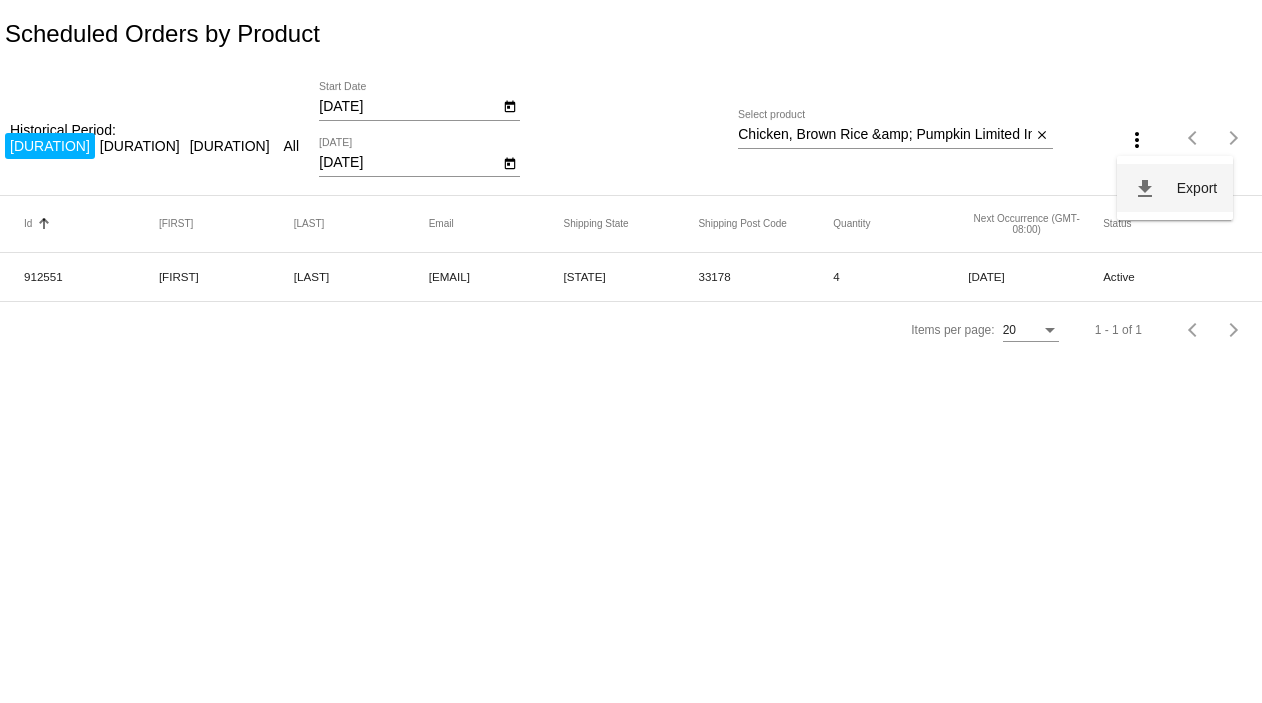 click on "file_download
Export" at bounding box center (1175, 188) 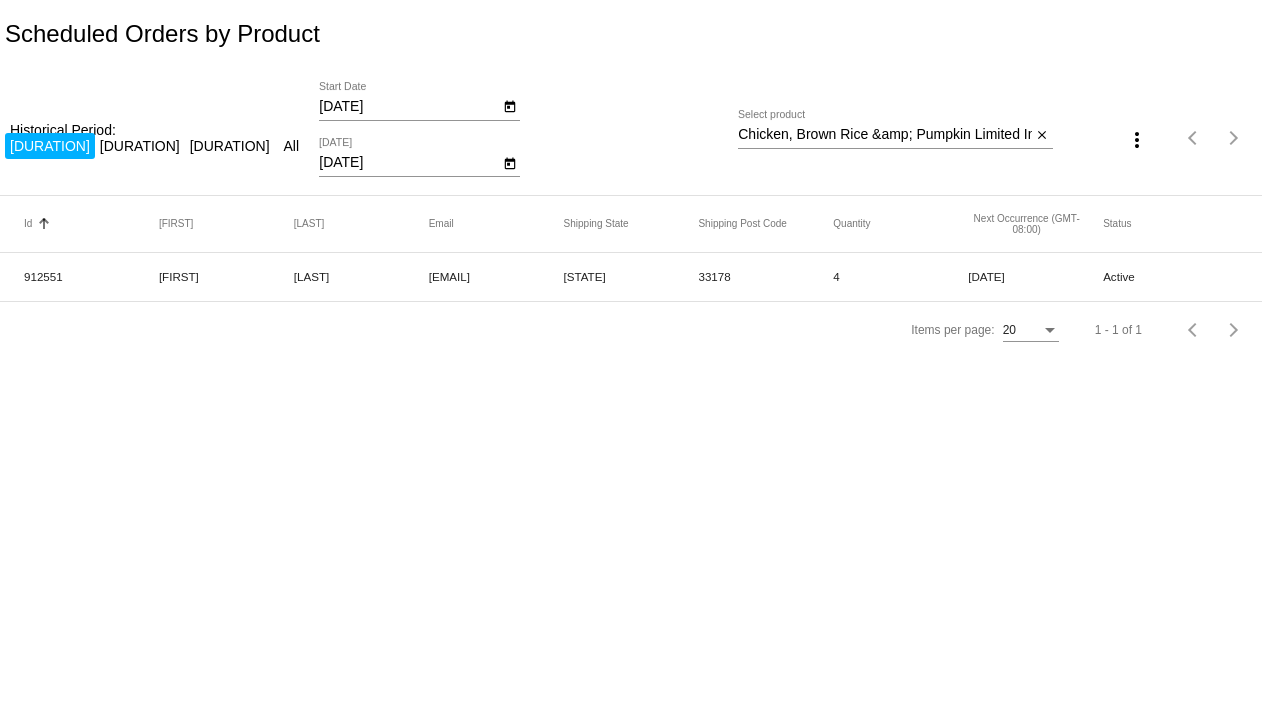 click on "Chicken, Brown Rice &amp; Pumpkin Limited Ingredient Diet Formula Dog Food SMALL BITE 4.5LB" at bounding box center [884, 135] 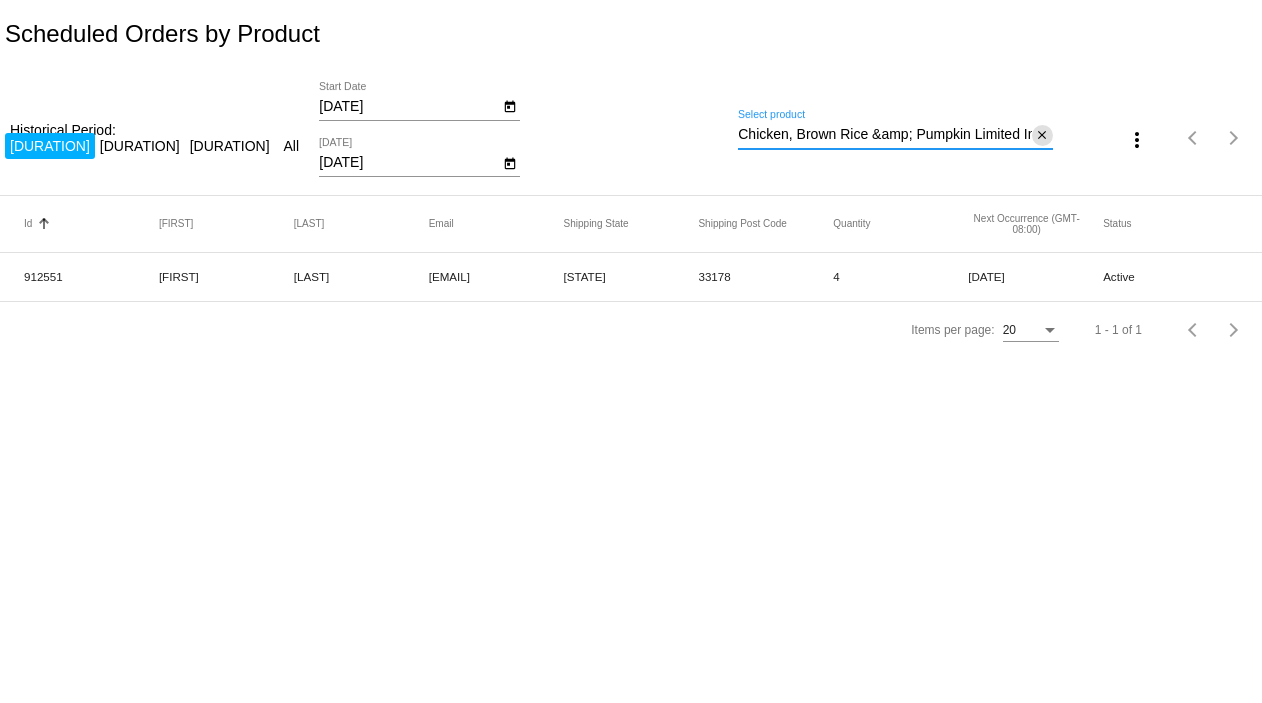 click on "close" at bounding box center (1042, 135) 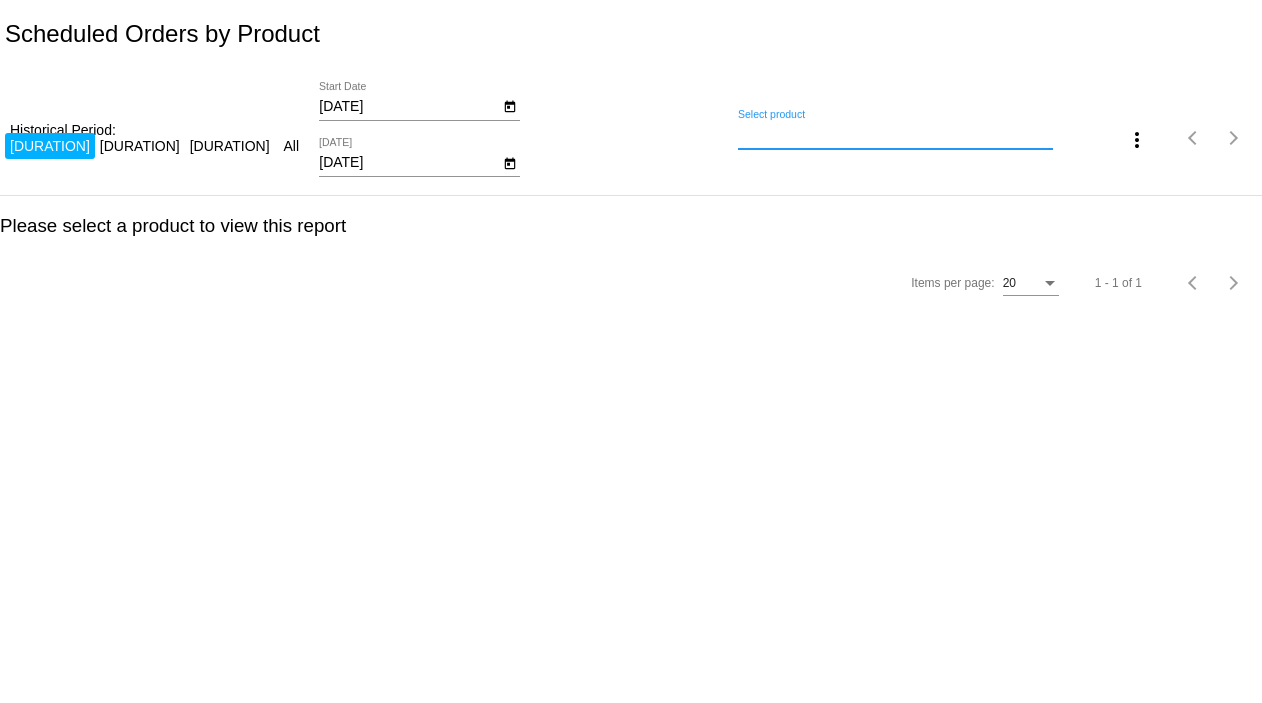 click on "Select product" at bounding box center [895, 135] 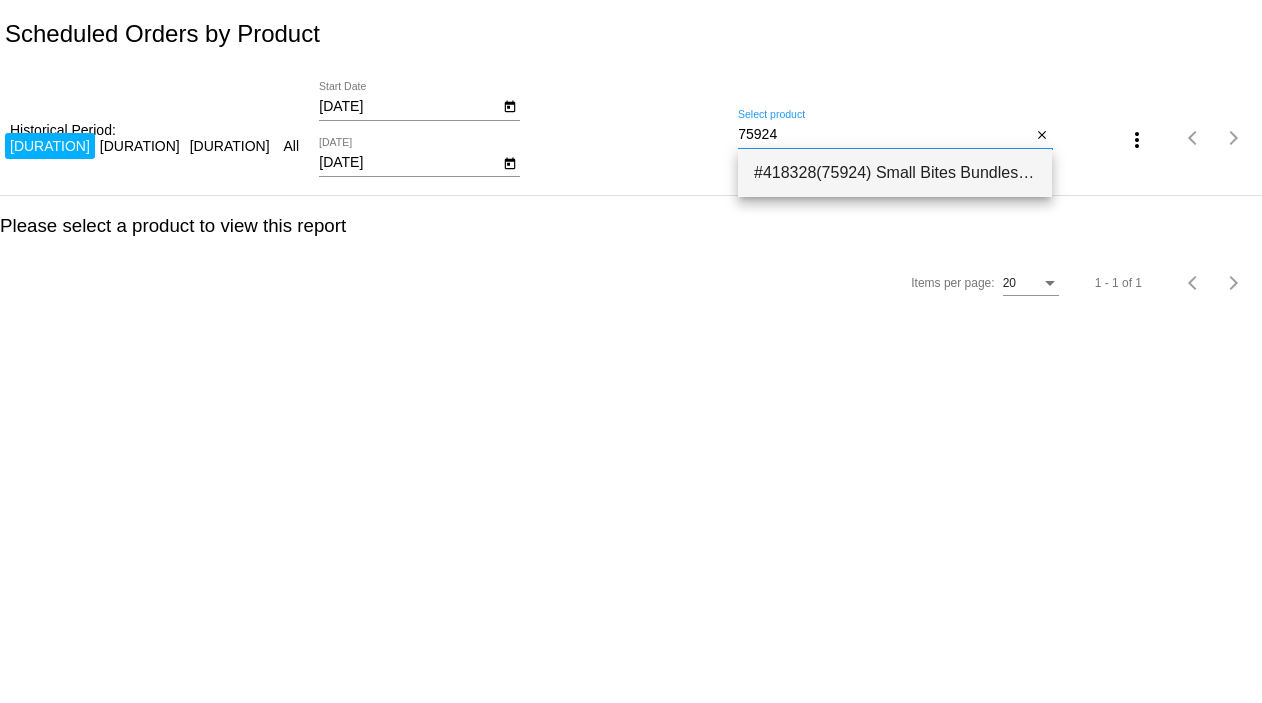 click on "#418328(75924)
Small Bites Bundles - Chicken, Brown Rice &amp; Pumpkin Limited Ingredient Diet SMALL BITES (Small Bite Bundle Selection: Chicken, Brown Rice &amp; Pumpkin Limited Ingredient Diet SMALL BITES)
58.99" at bounding box center [895, 173] 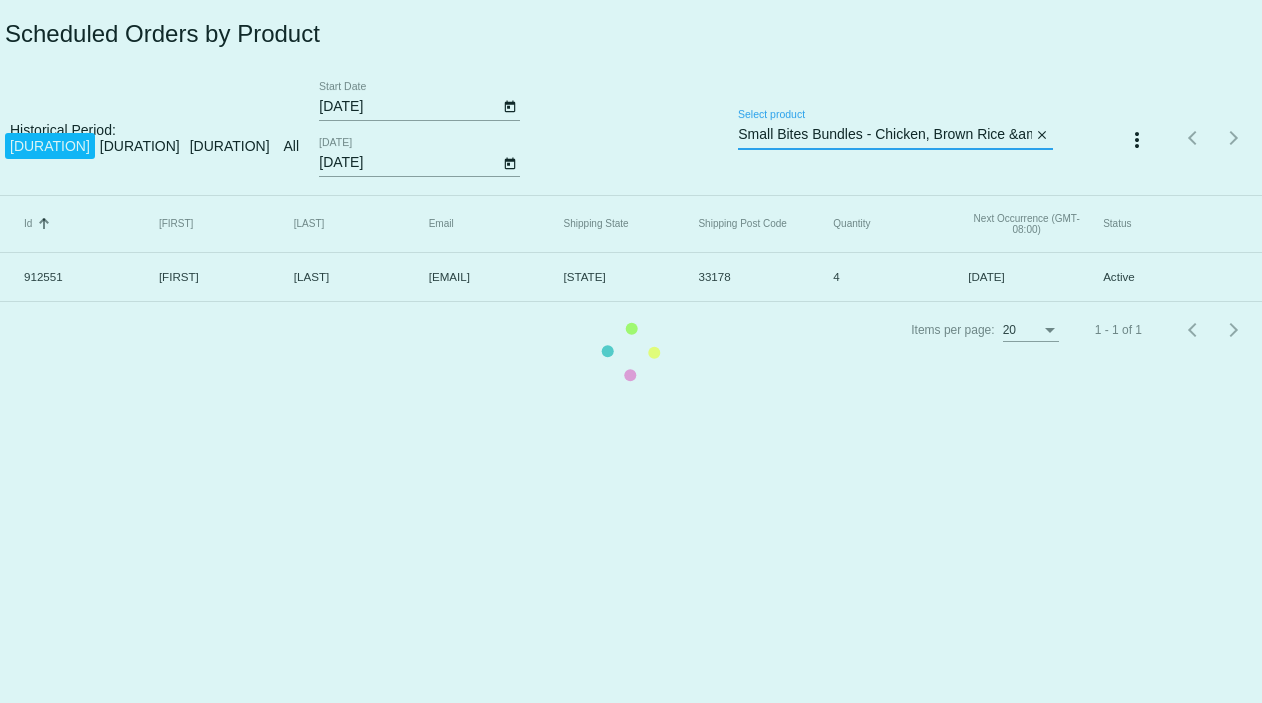 scroll, scrollTop: 0, scrollLeft: 977, axis: horizontal 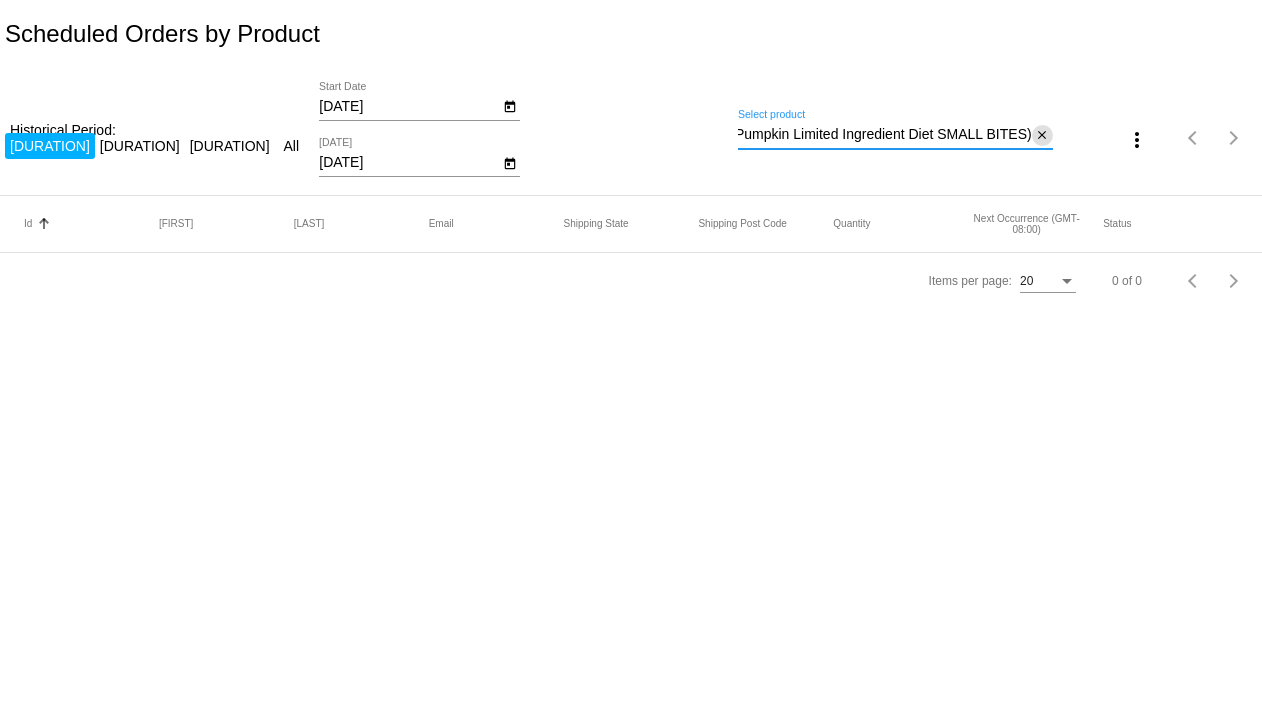 click on "close" at bounding box center [1042, 136] 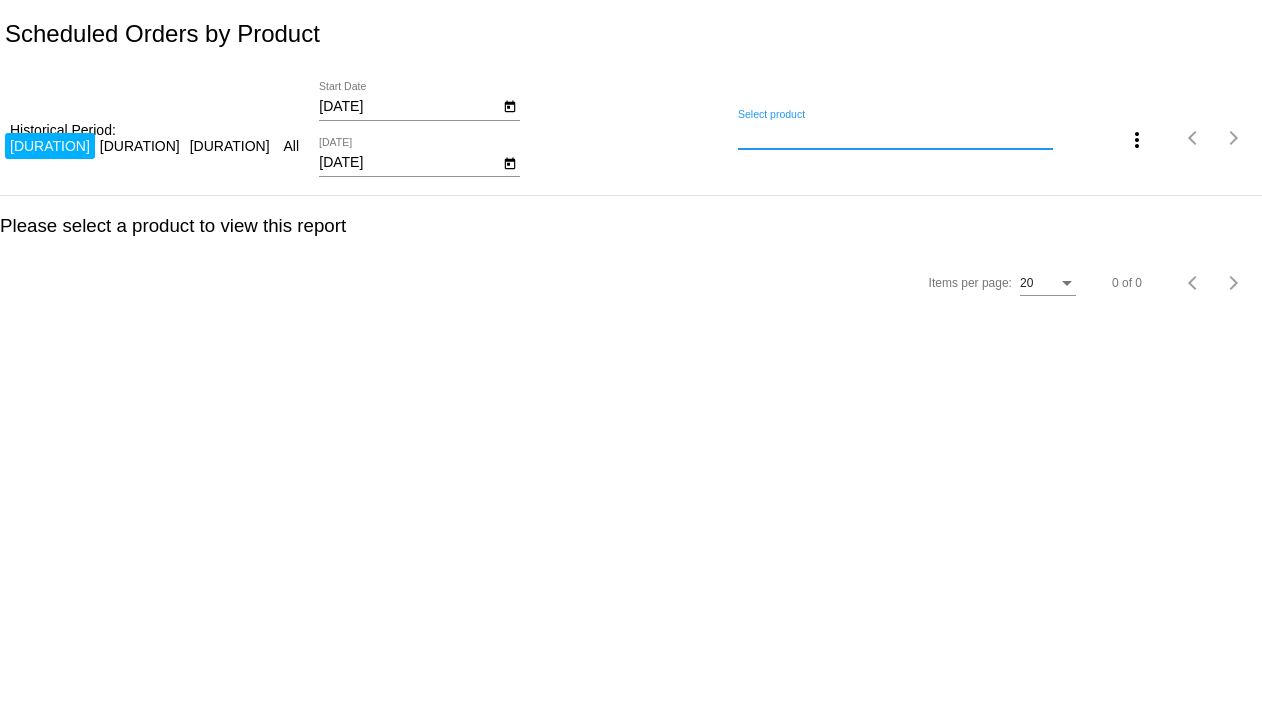 click on "Select product" at bounding box center (895, 135) 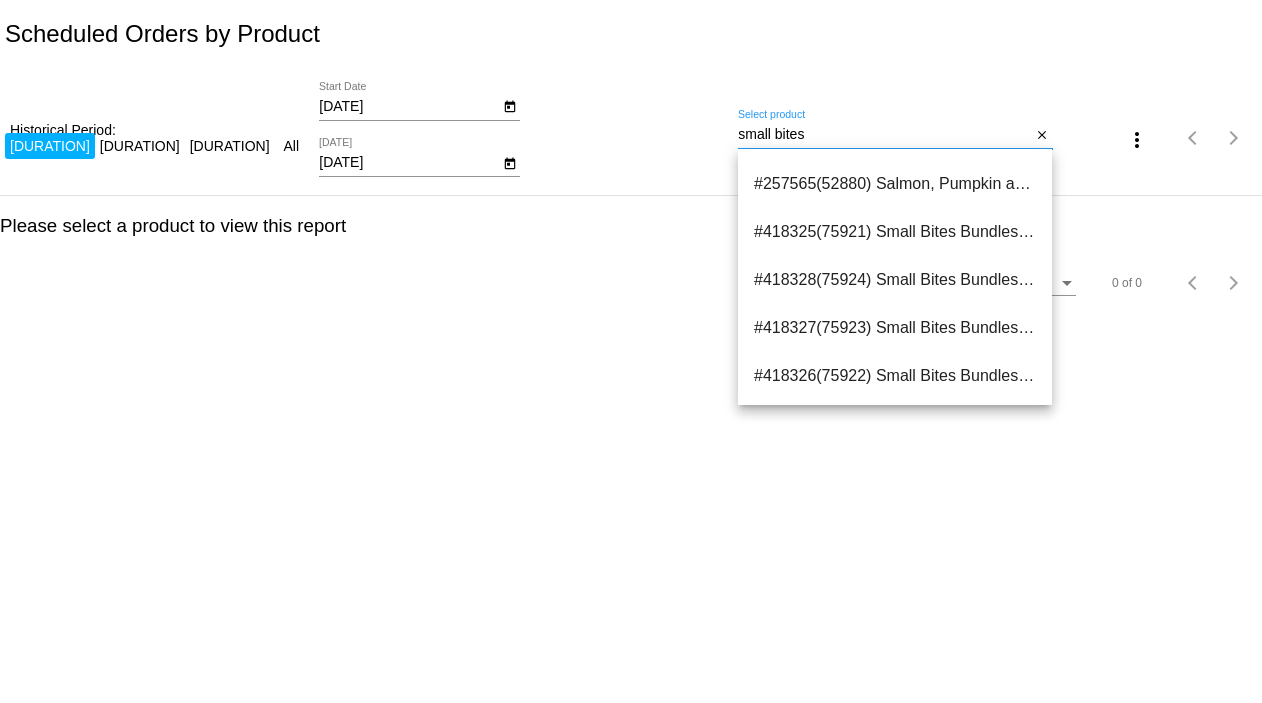 scroll, scrollTop: 0, scrollLeft: 0, axis: both 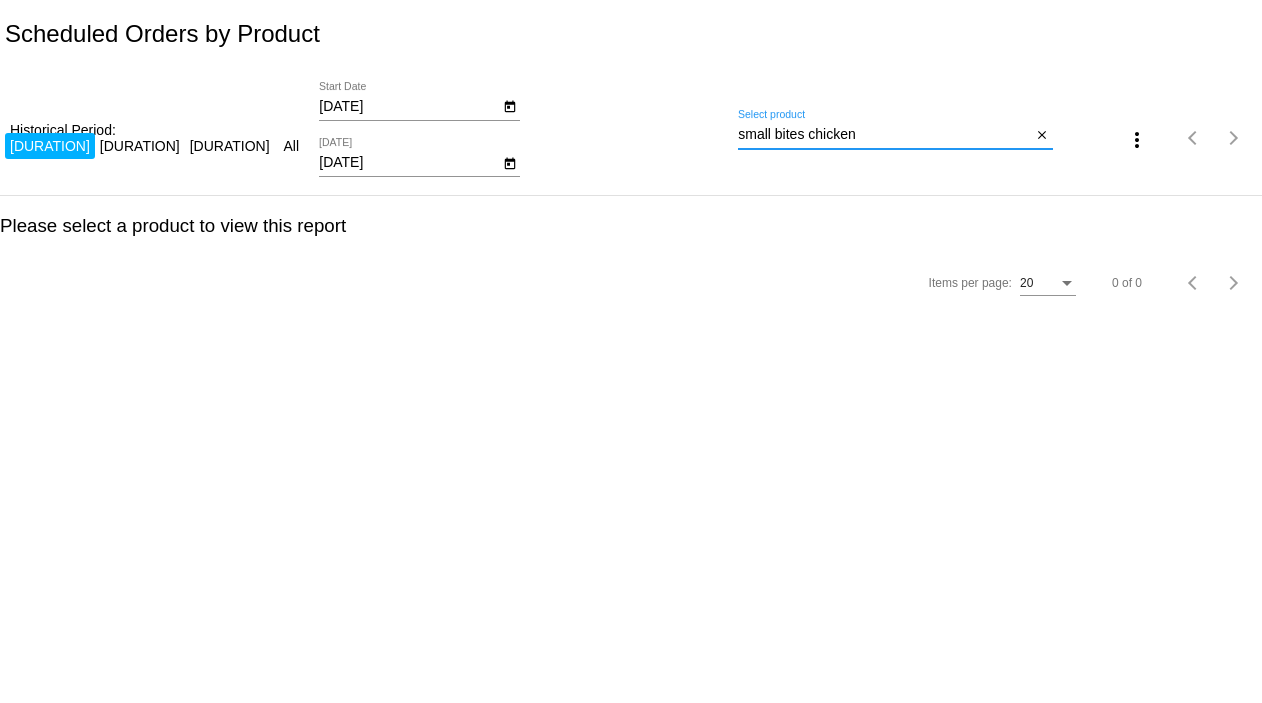 drag, startPoint x: 859, startPoint y: 134, endPoint x: 700, endPoint y: 149, distance: 159.70598 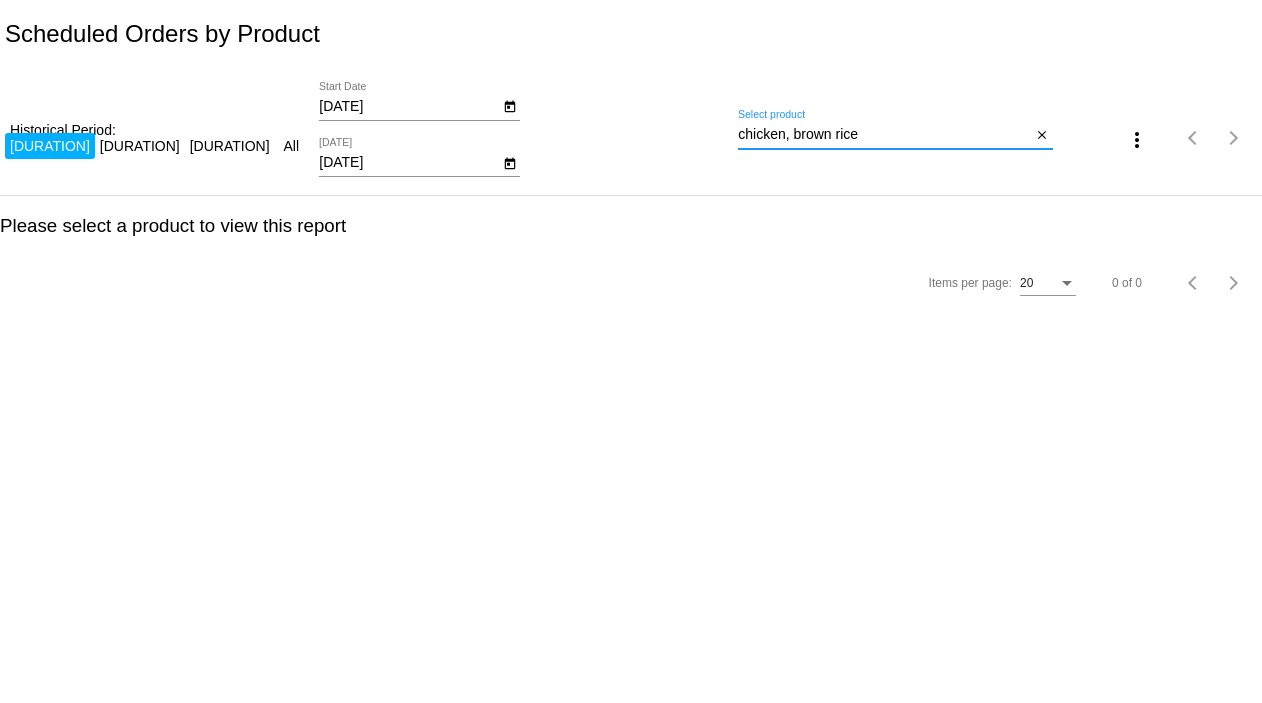 type on "chicken, brown rice" 